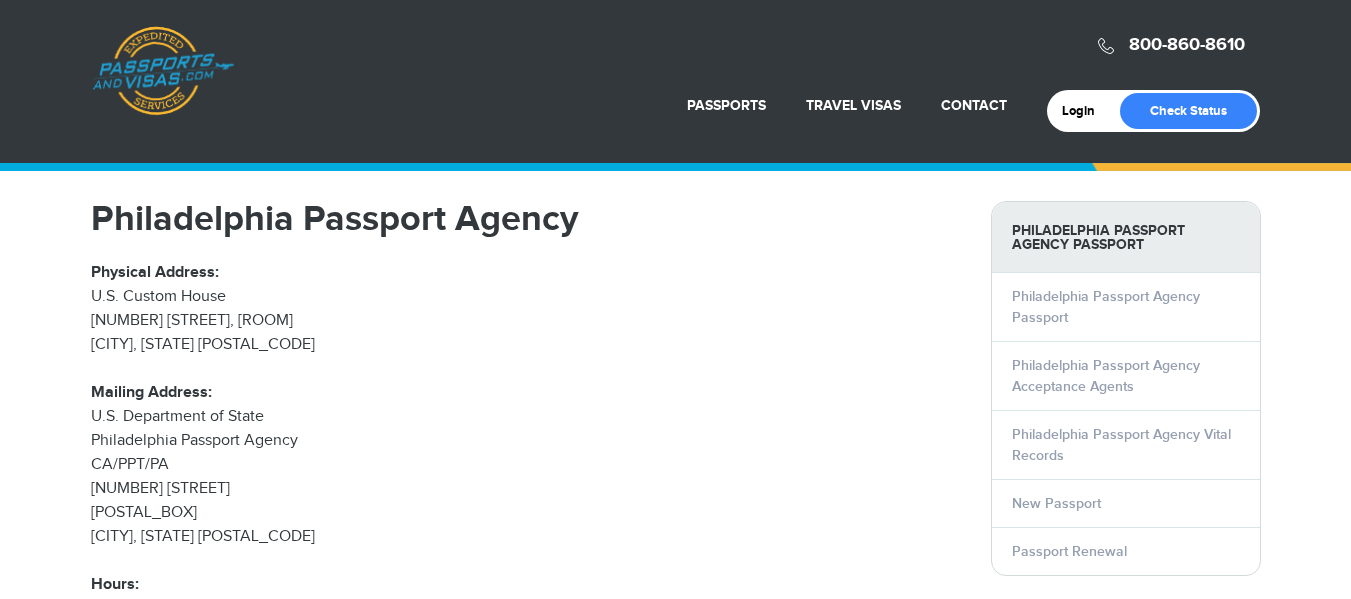 scroll, scrollTop: 0, scrollLeft: 0, axis: both 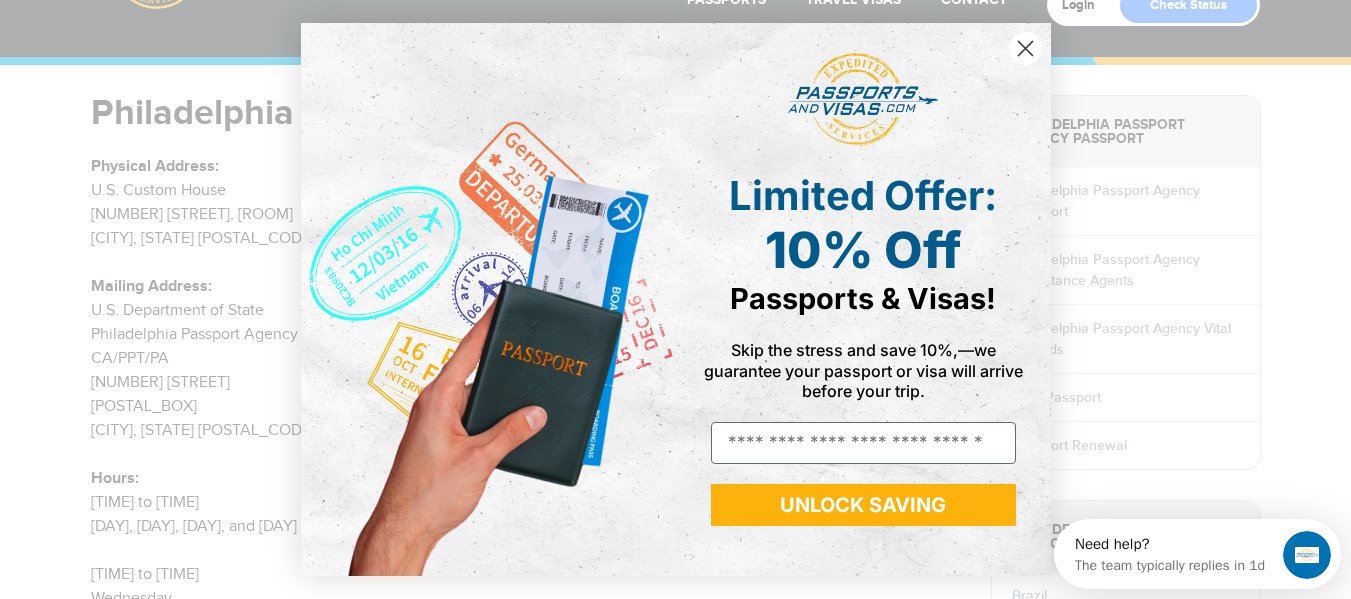 click 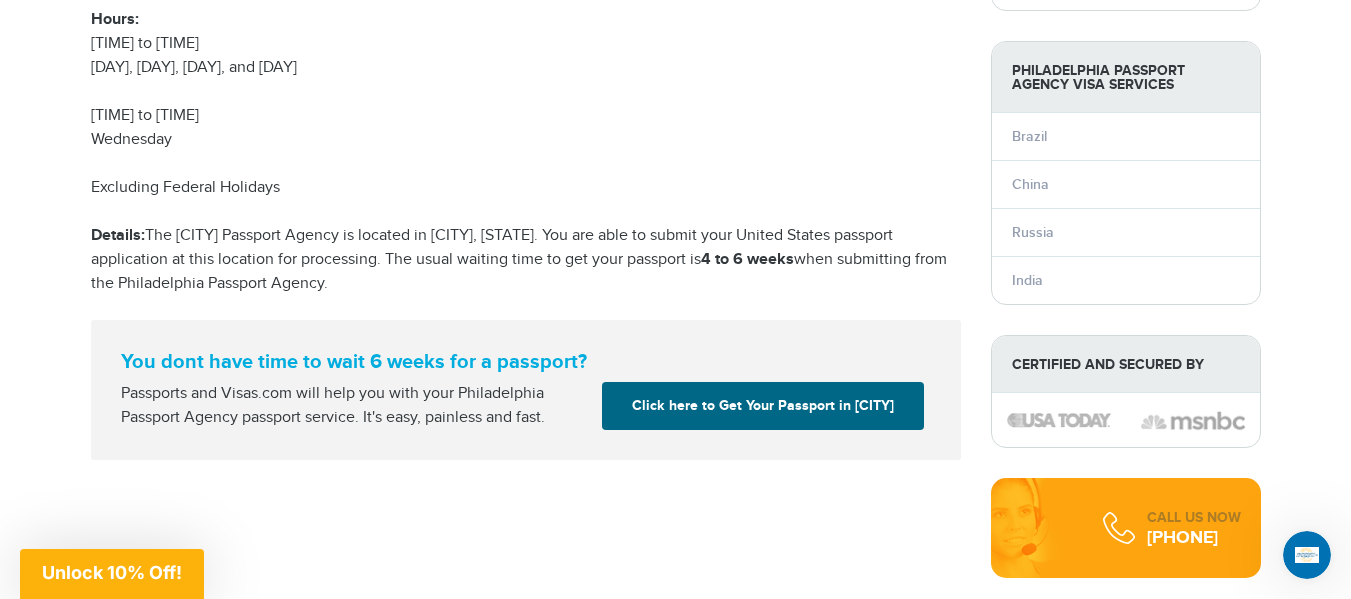 scroll, scrollTop: 589, scrollLeft: 0, axis: vertical 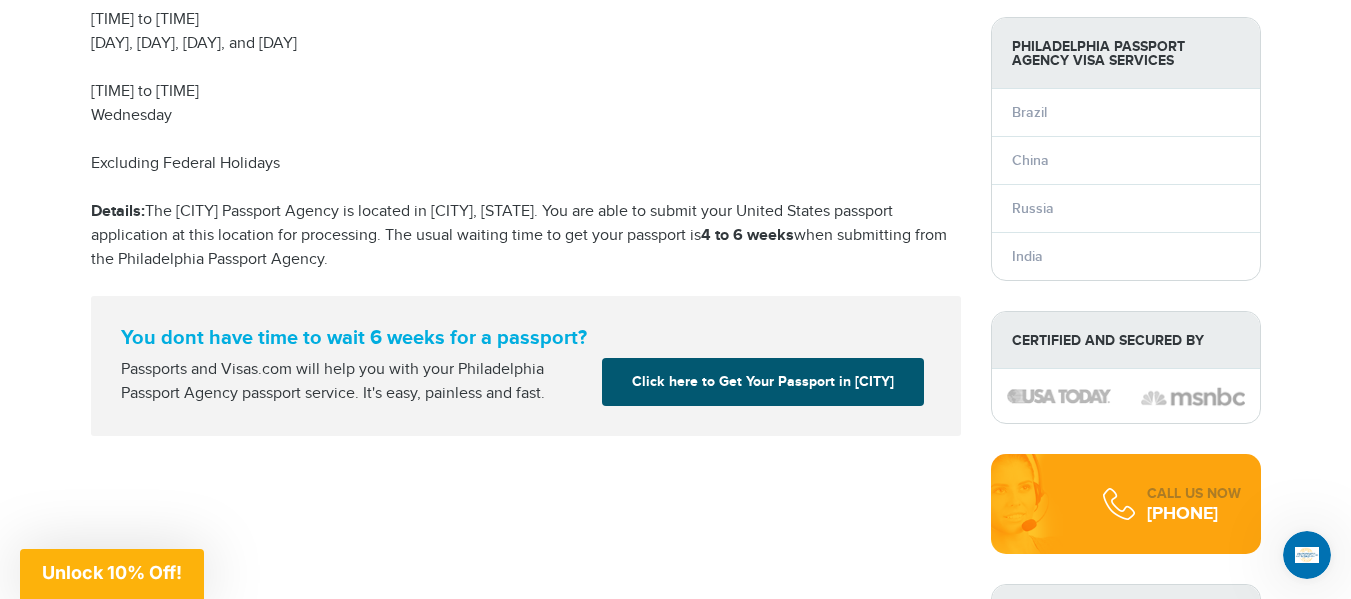 click on "Click here to Get Your Passport in [CITY]" at bounding box center [763, 382] 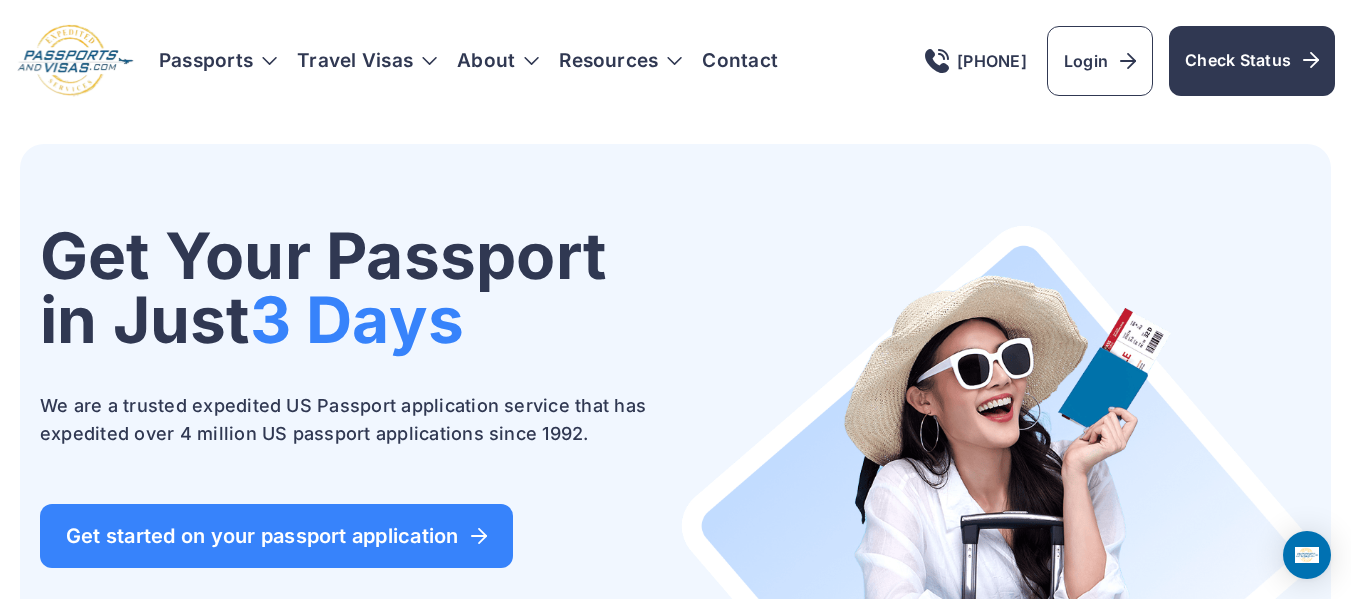 scroll, scrollTop: 0, scrollLeft: 0, axis: both 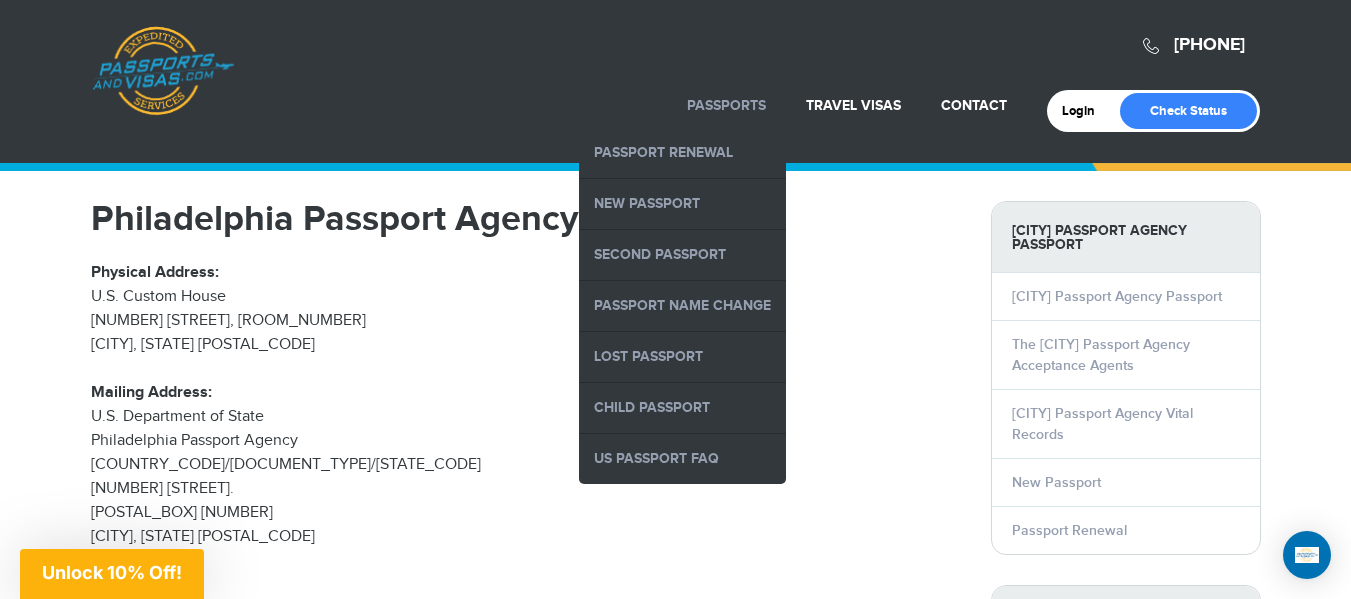 click on "Passports" at bounding box center [726, 105] 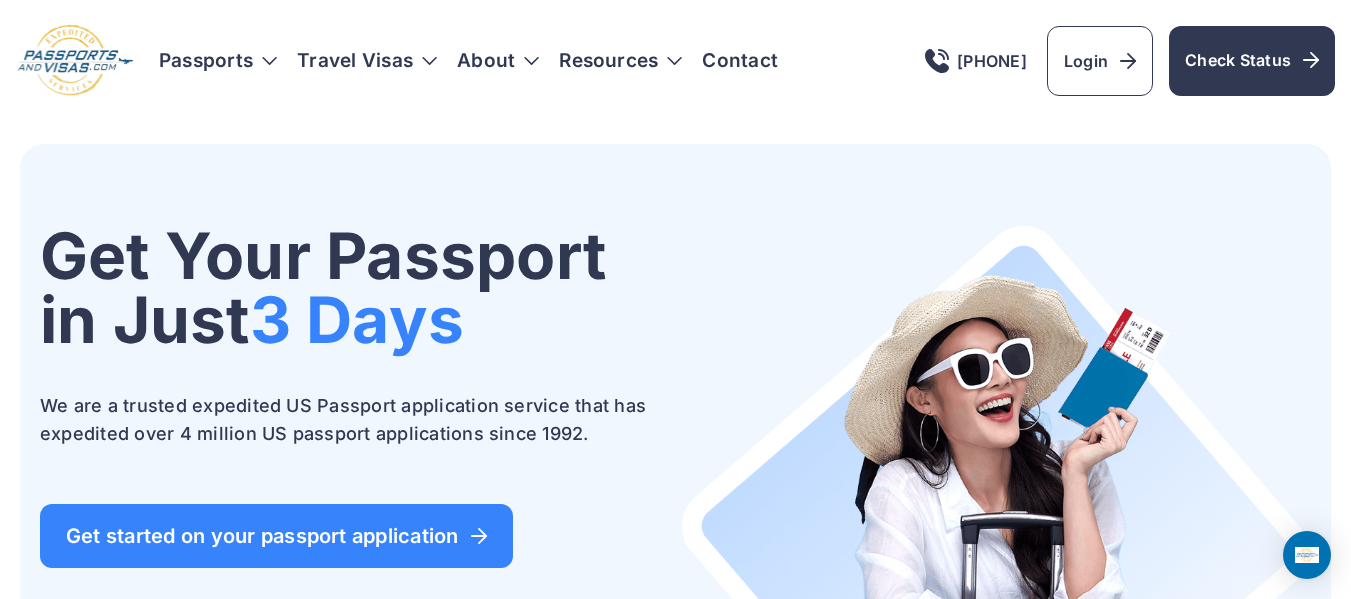 scroll, scrollTop: 0, scrollLeft: 0, axis: both 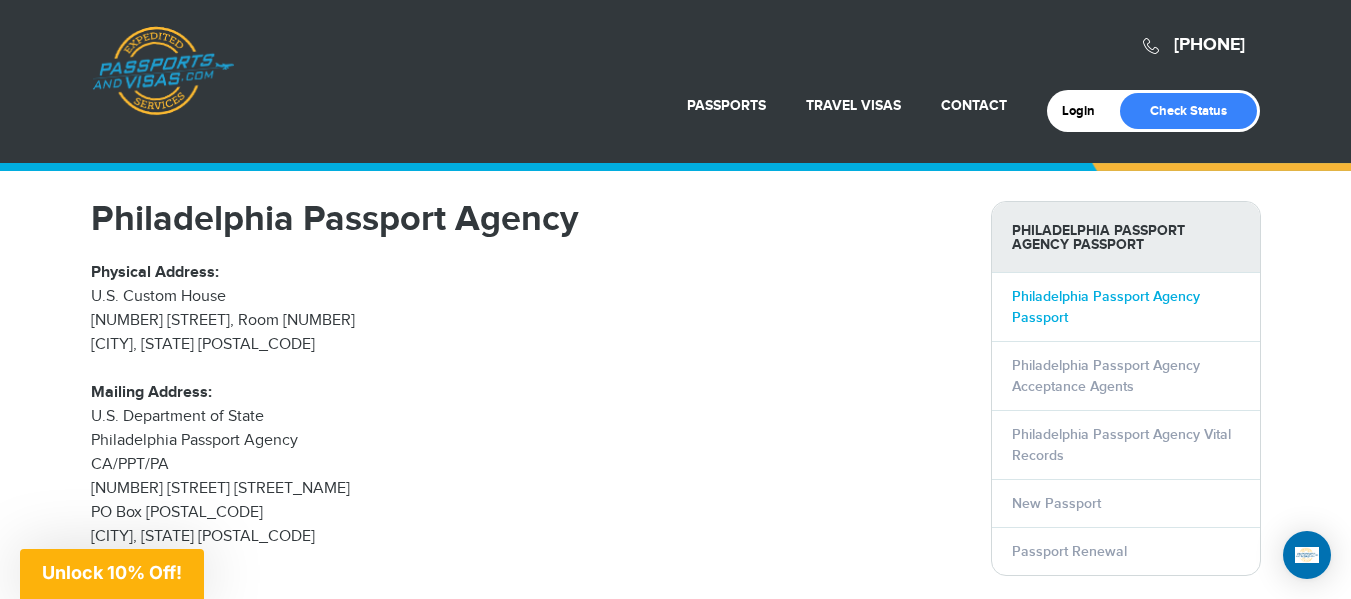 click on "Philadelphia Passport Agency Passport" at bounding box center (1106, 307) 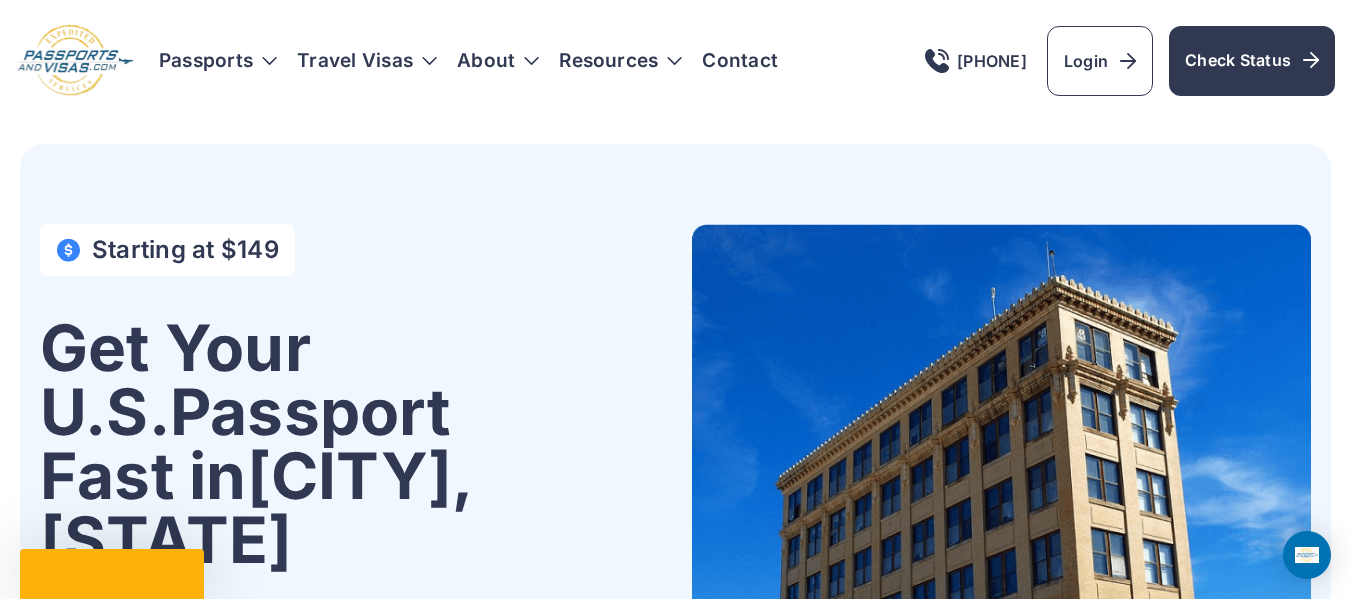scroll, scrollTop: 0, scrollLeft: 0, axis: both 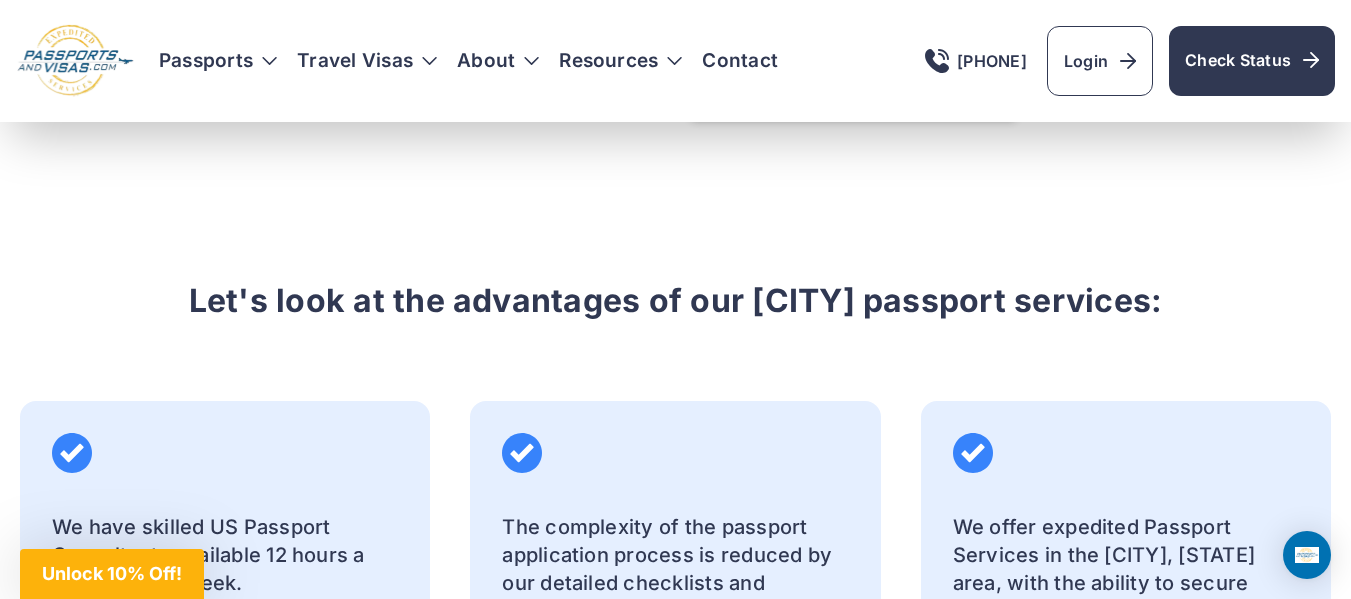 click on "Renew your passport now" at bounding box center [854, 89] 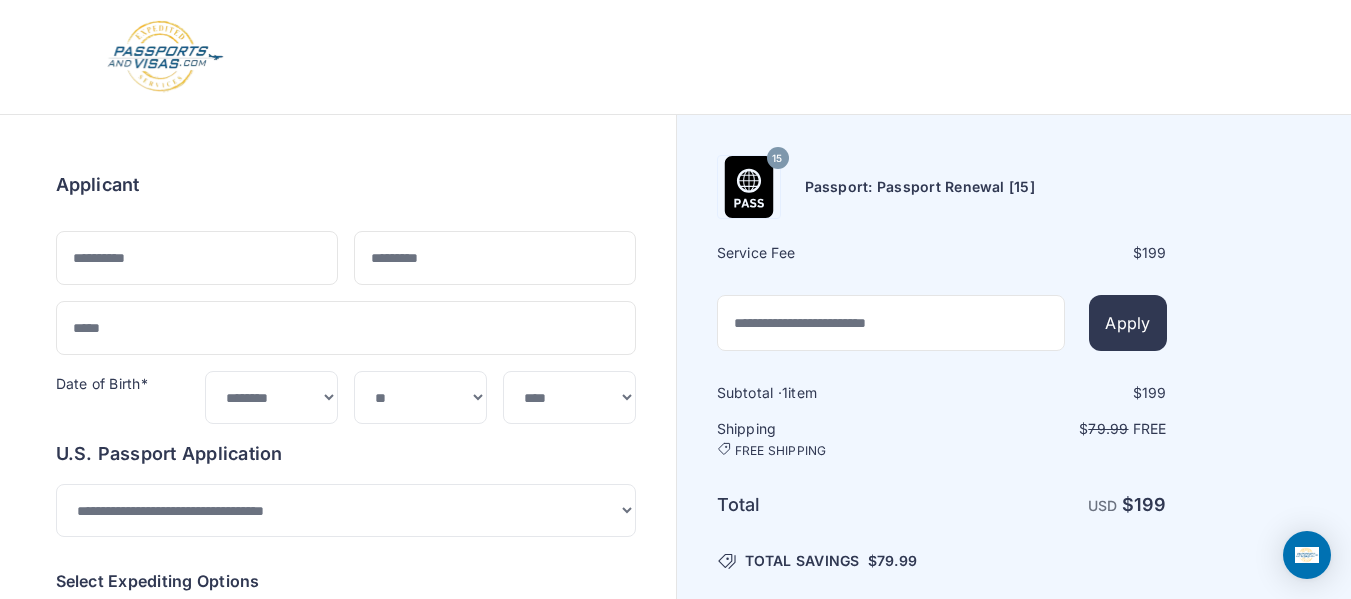 scroll, scrollTop: 0, scrollLeft: 0, axis: both 